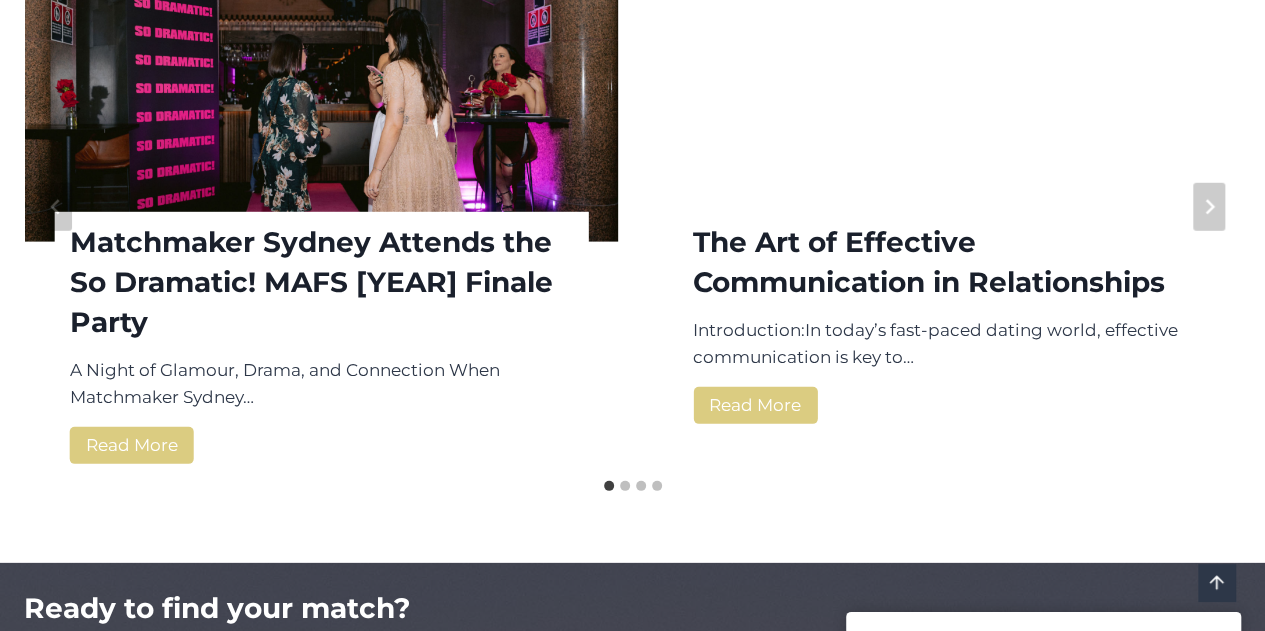 scroll, scrollTop: 2793, scrollLeft: 0, axis: vertical 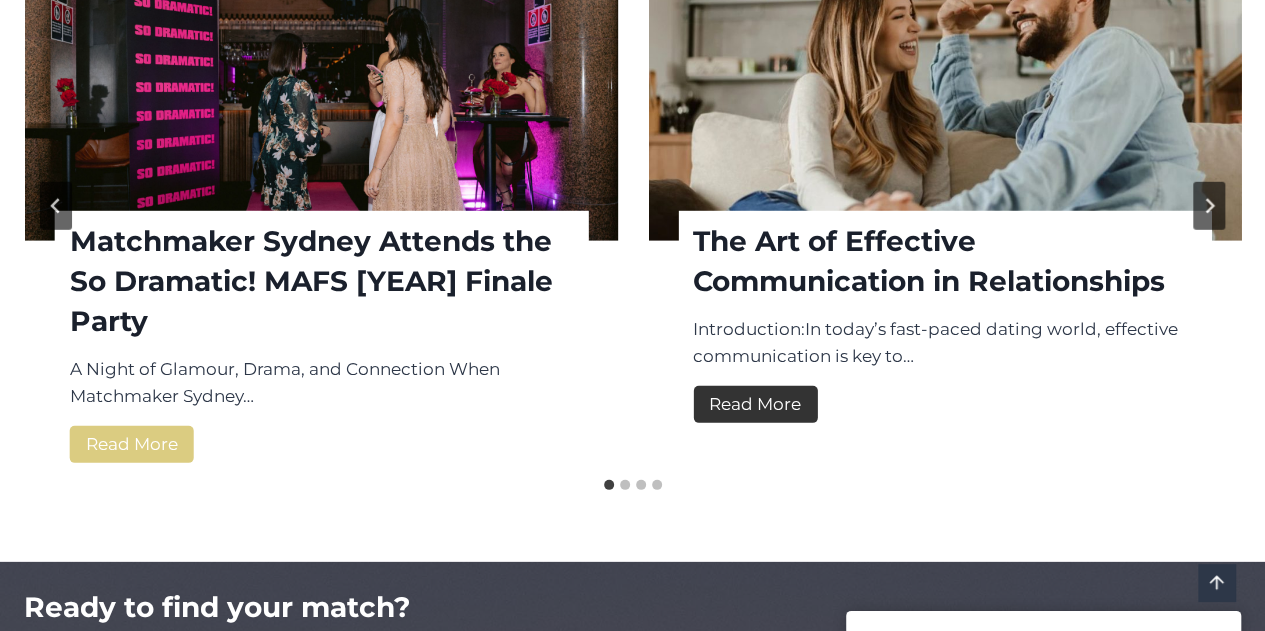 click on "Read More  The Art of Effective Communication in Relationships" at bounding box center [755, 404] 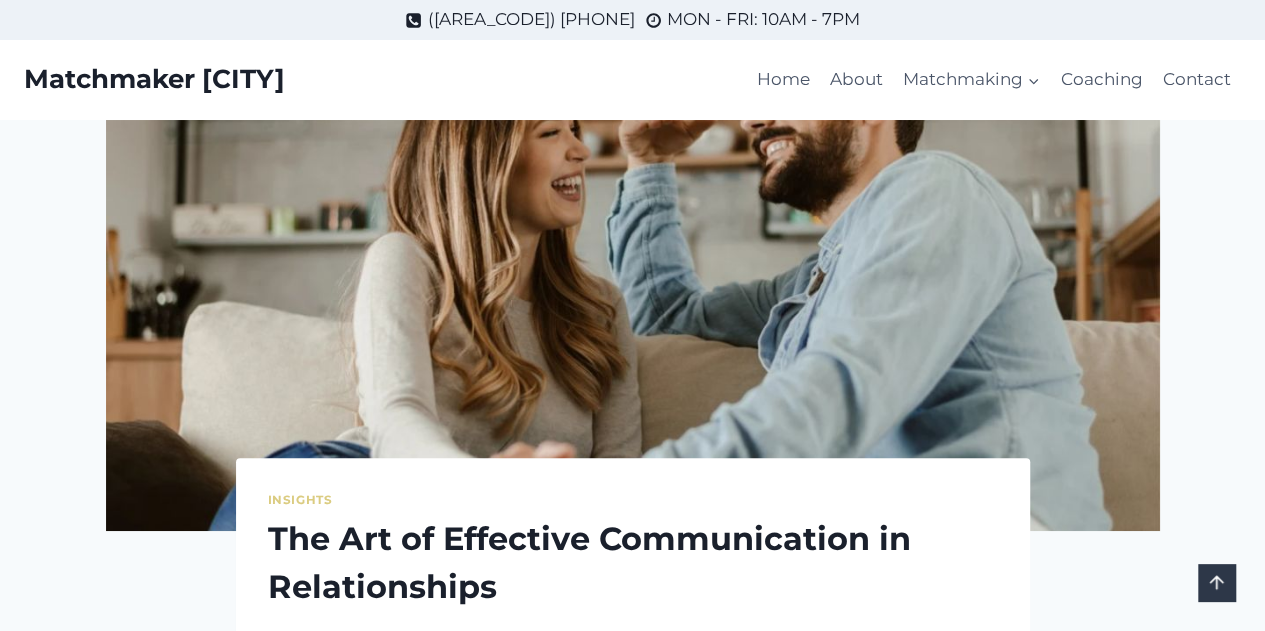scroll, scrollTop: 0, scrollLeft: 0, axis: both 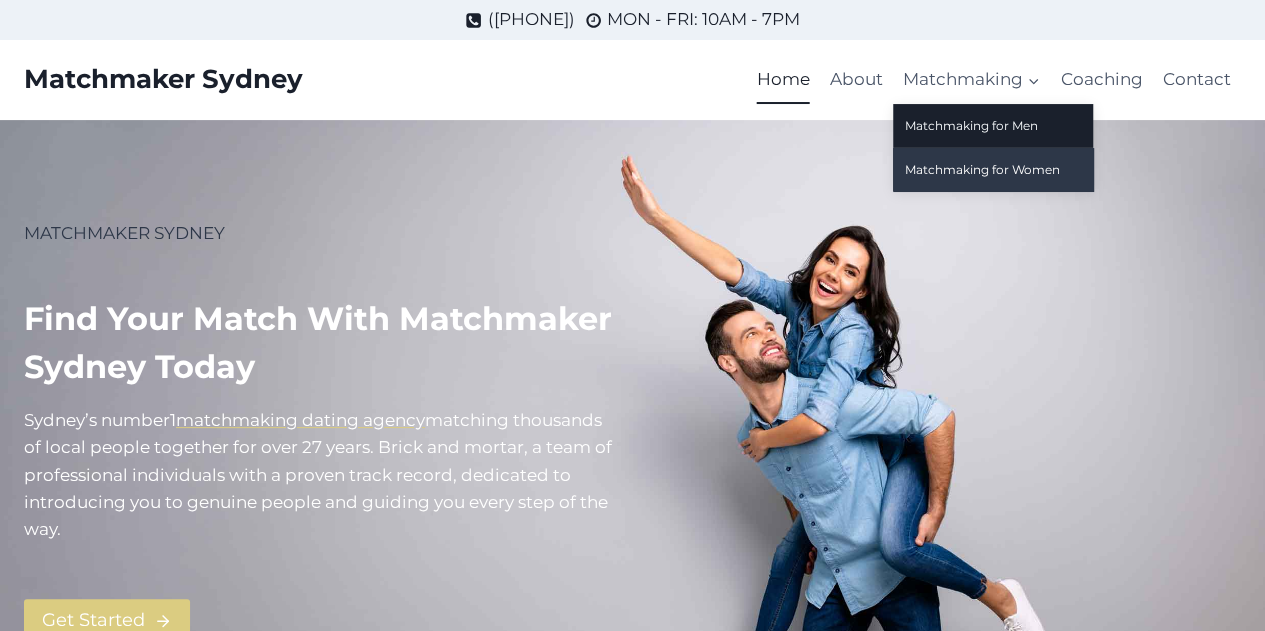 click on "Matchmaking for Women" at bounding box center [993, 169] 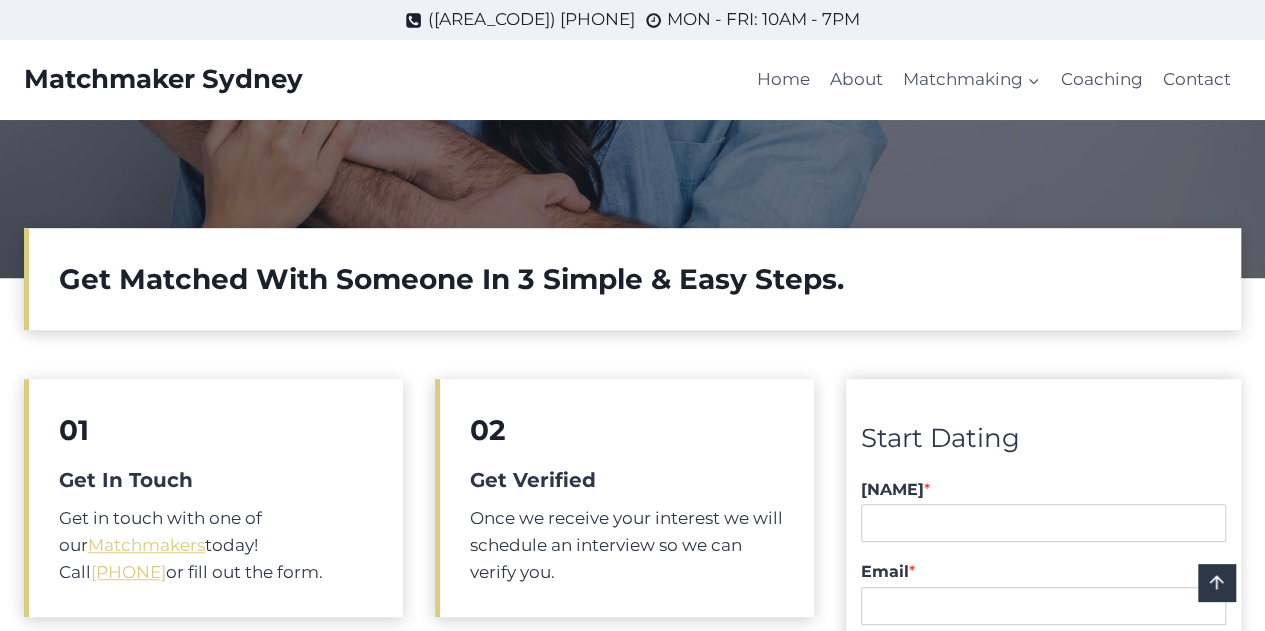 scroll, scrollTop: 0, scrollLeft: 0, axis: both 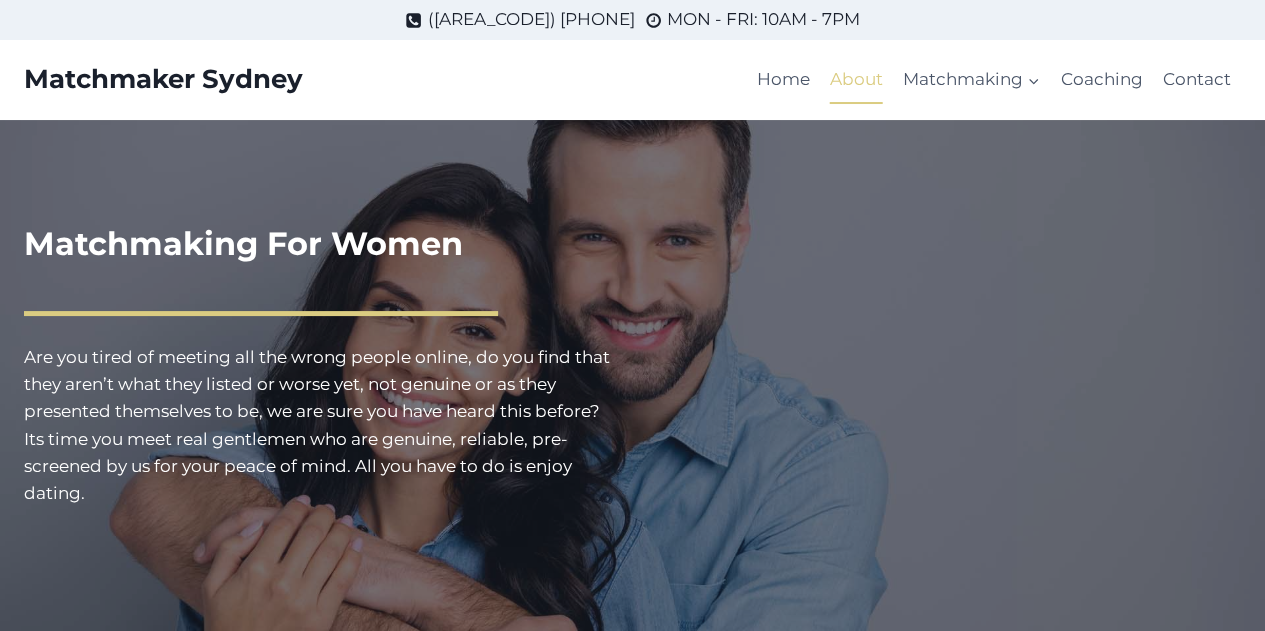 click on "About" at bounding box center (856, 80) 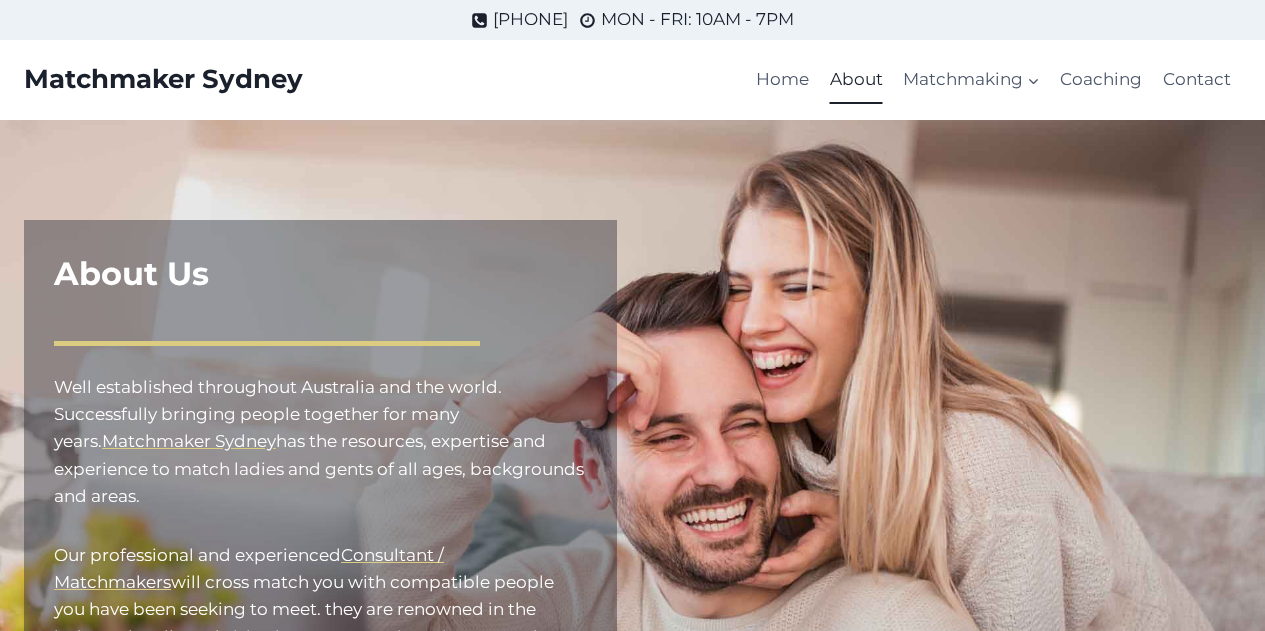 scroll, scrollTop: 0, scrollLeft: 0, axis: both 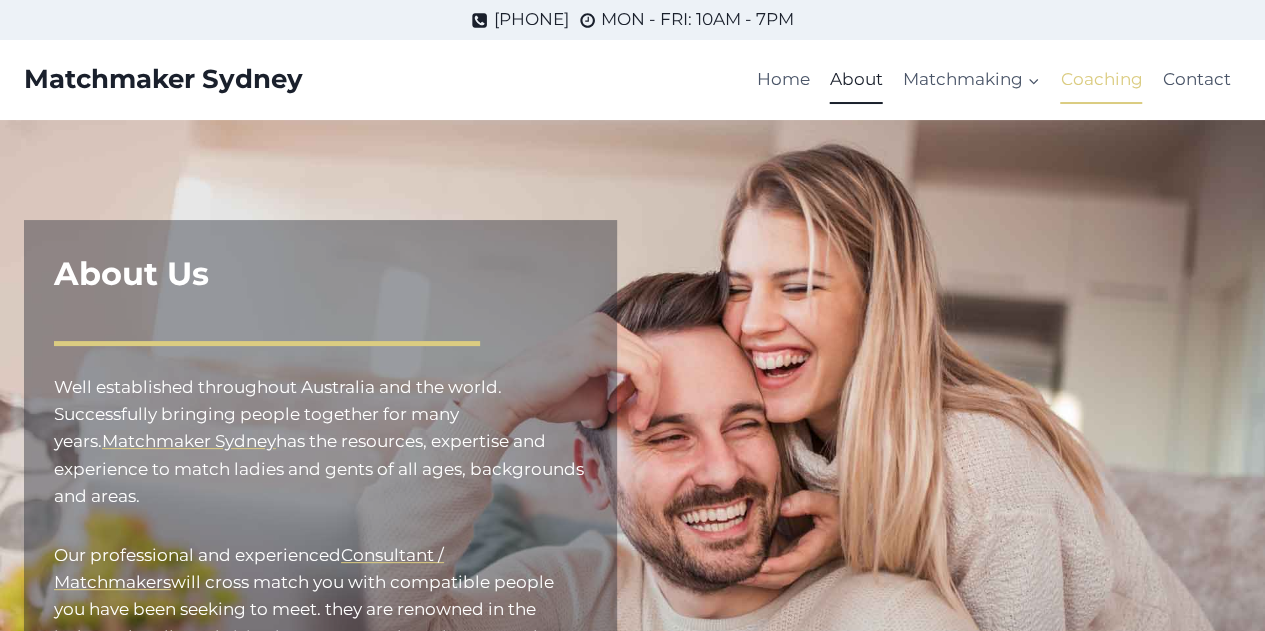 click on "Coaching" at bounding box center (1101, 80) 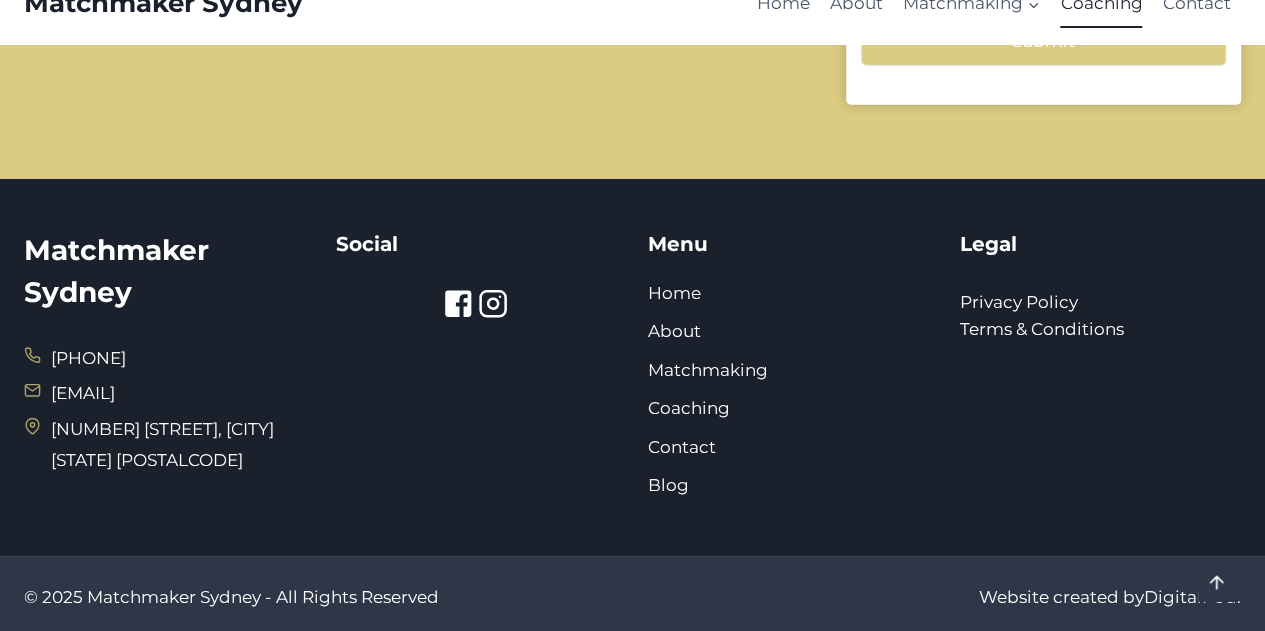 scroll, scrollTop: 2518, scrollLeft: 0, axis: vertical 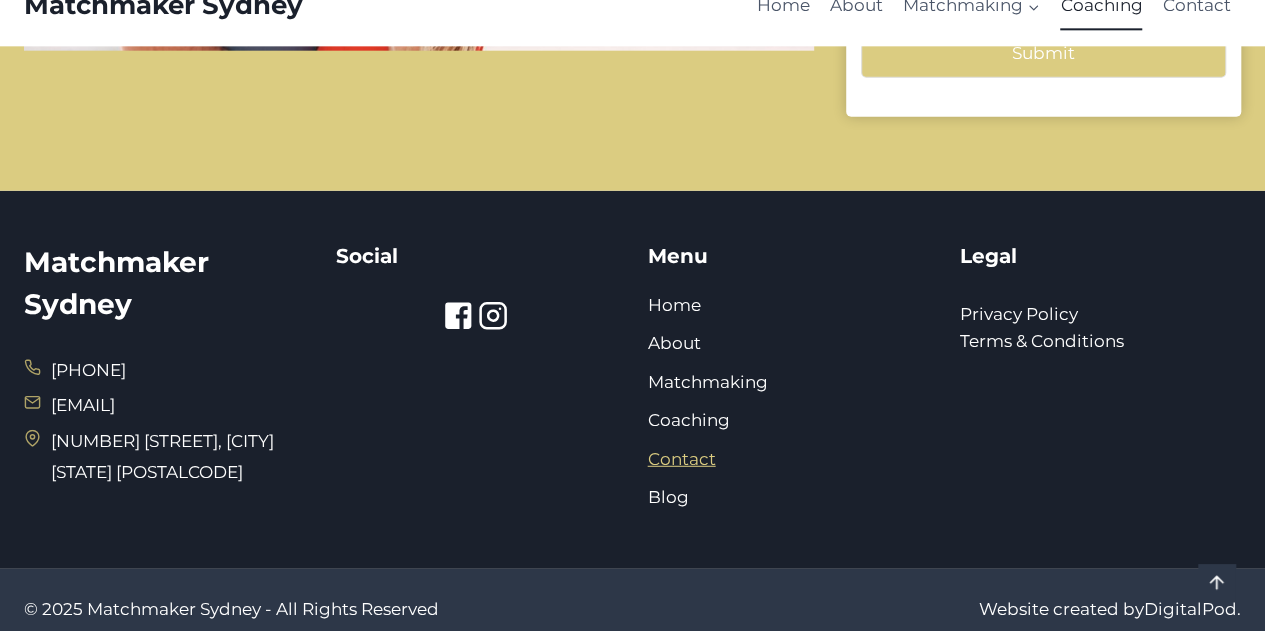 click on "Contact" at bounding box center [682, 459] 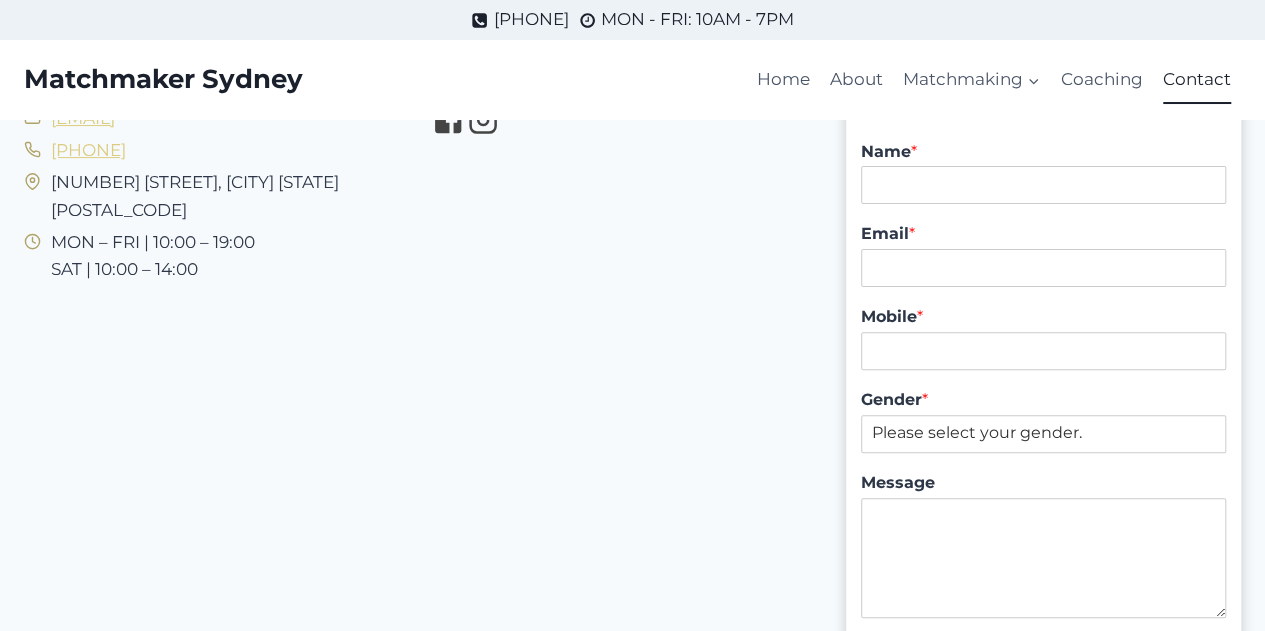 scroll, scrollTop: 0, scrollLeft: 0, axis: both 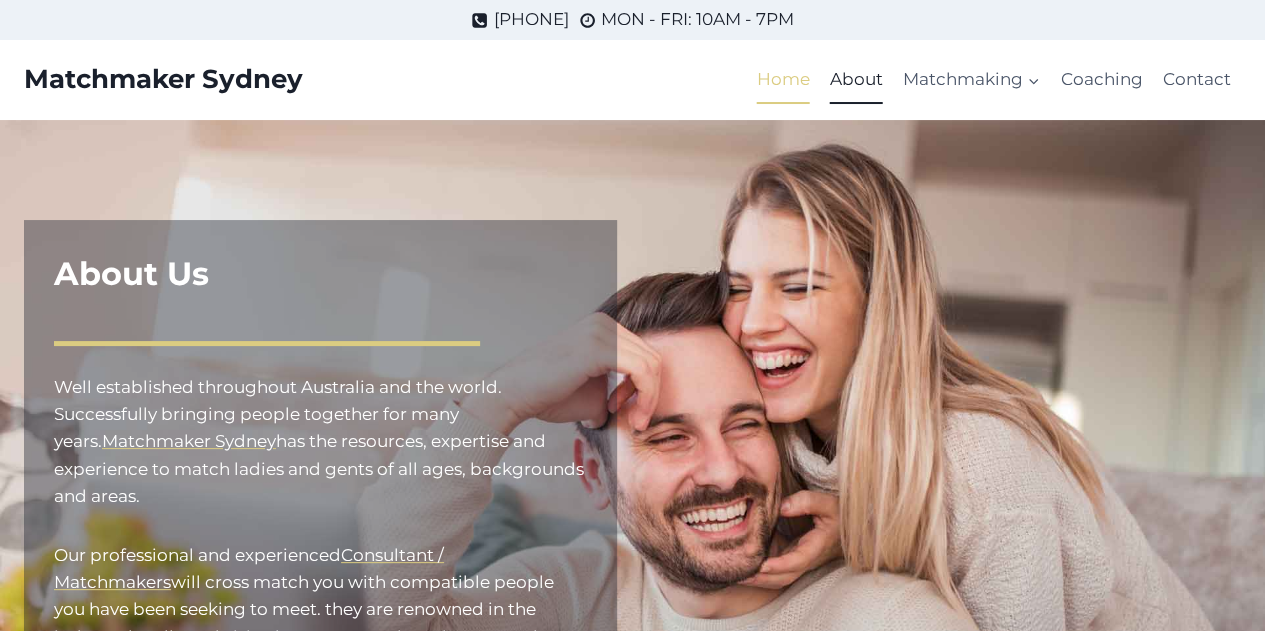 click on "Home" at bounding box center (782, 80) 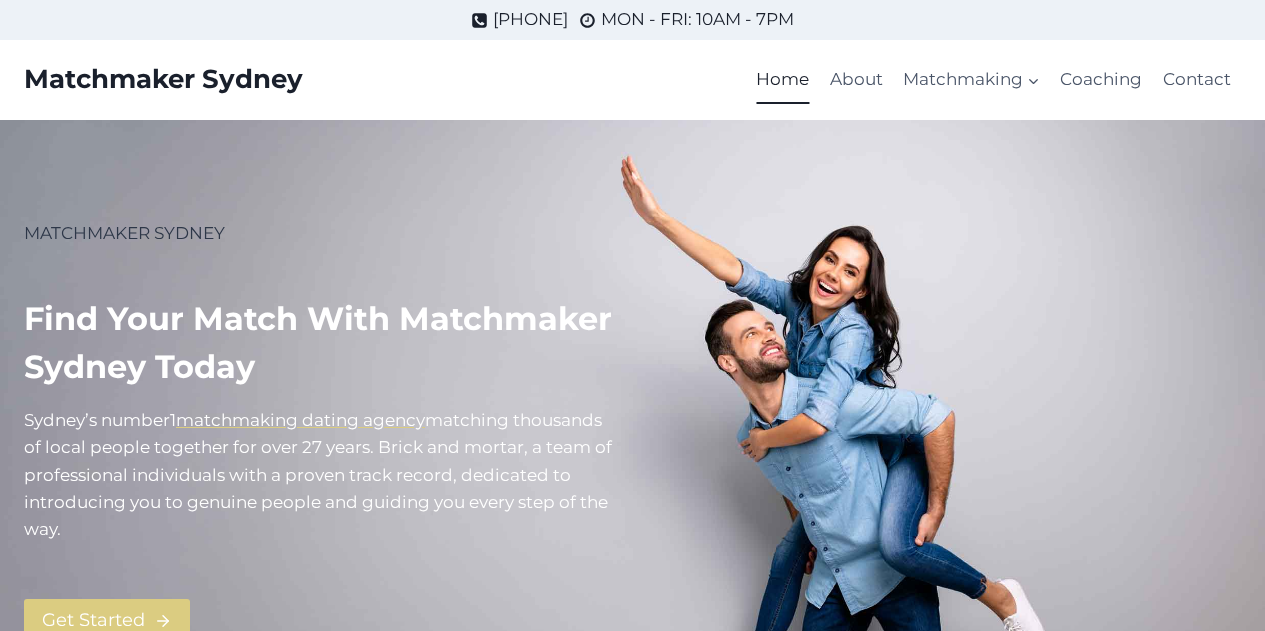 scroll, scrollTop: 0, scrollLeft: 0, axis: both 